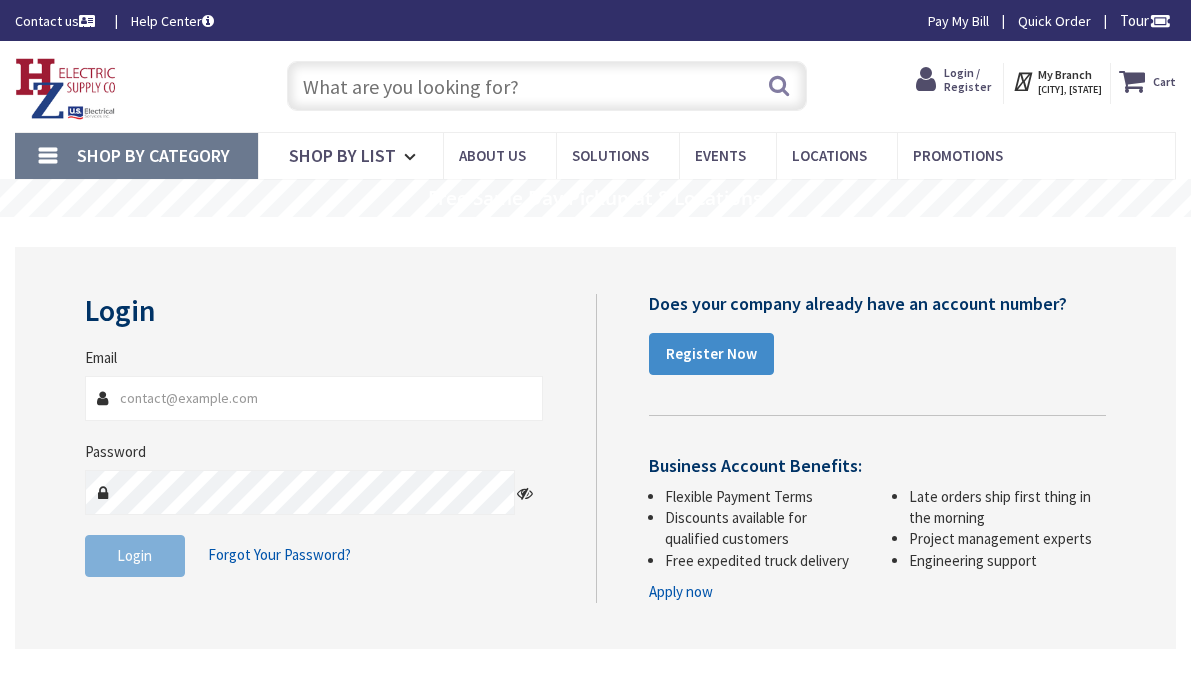 scroll, scrollTop: 0, scrollLeft: 0, axis: both 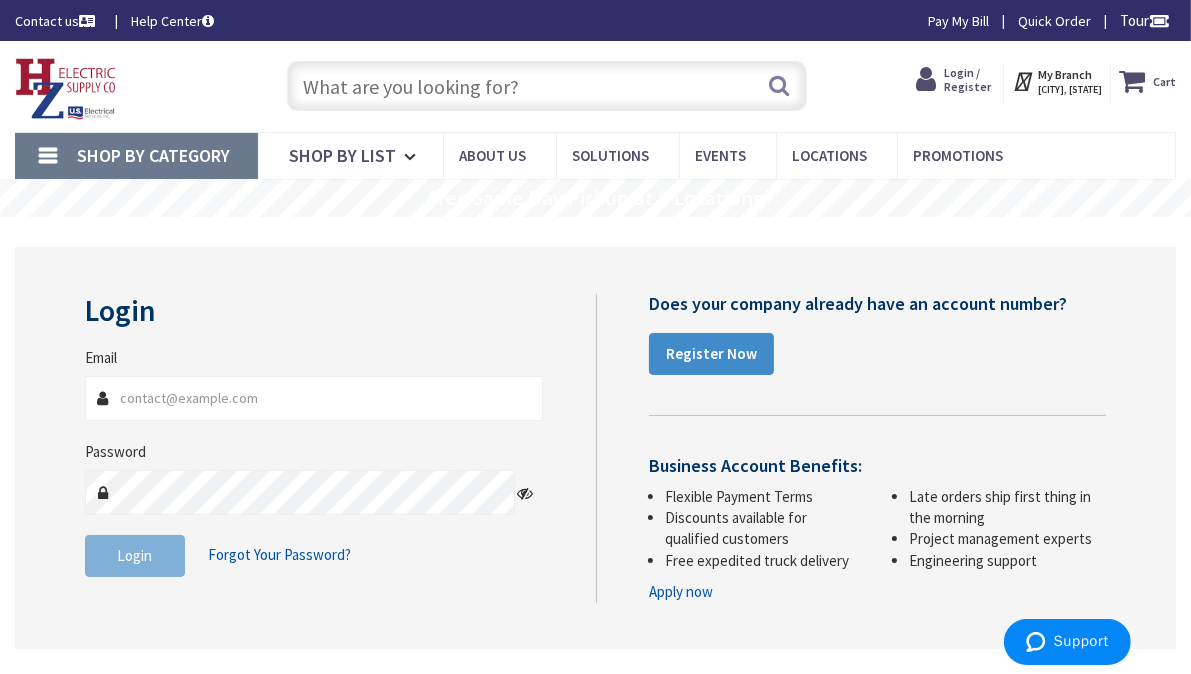 click at bounding box center (547, 86) 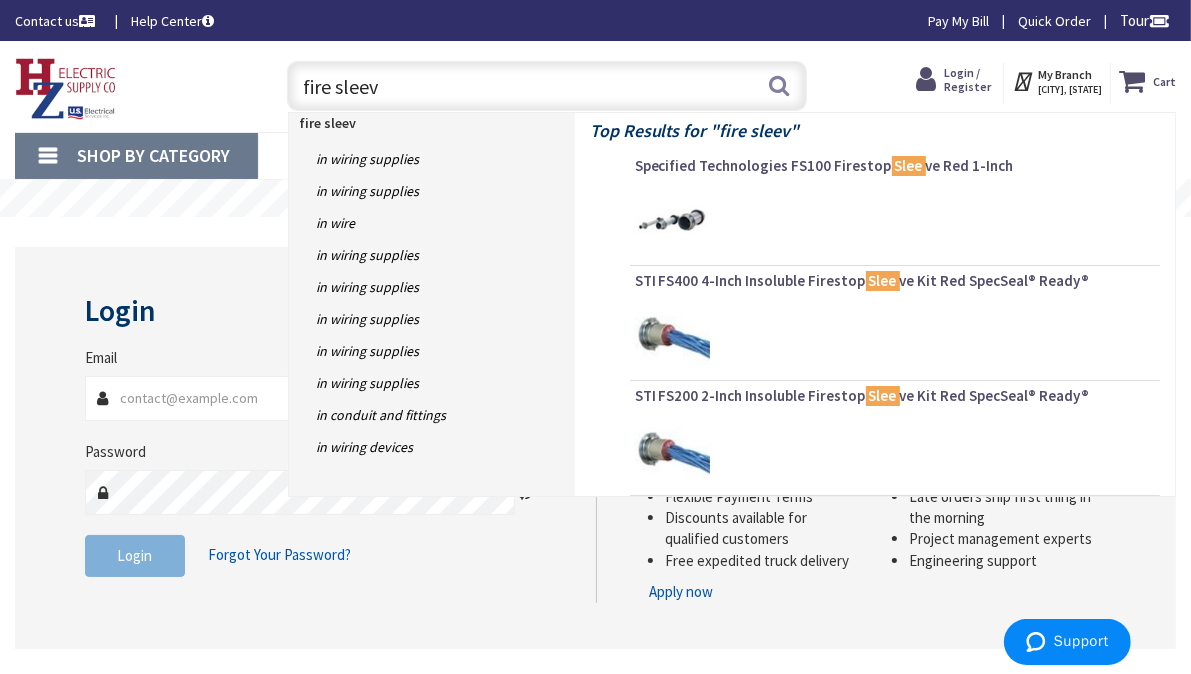 type on "fire sleeve" 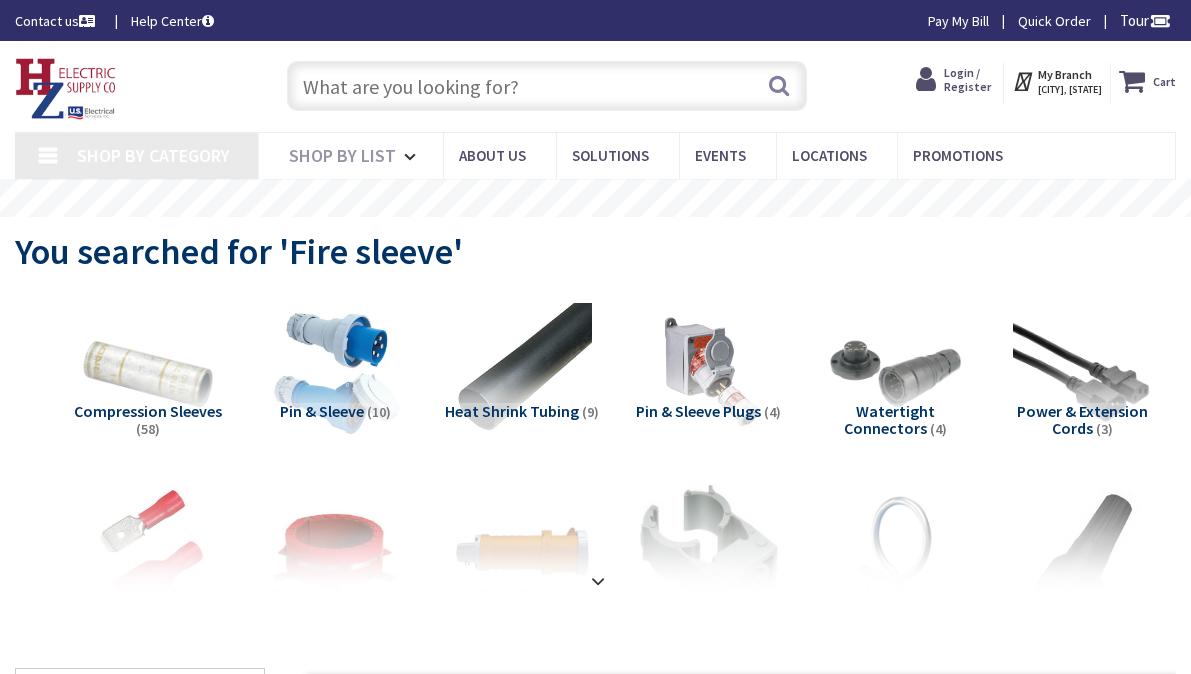 scroll, scrollTop: 0, scrollLeft: 0, axis: both 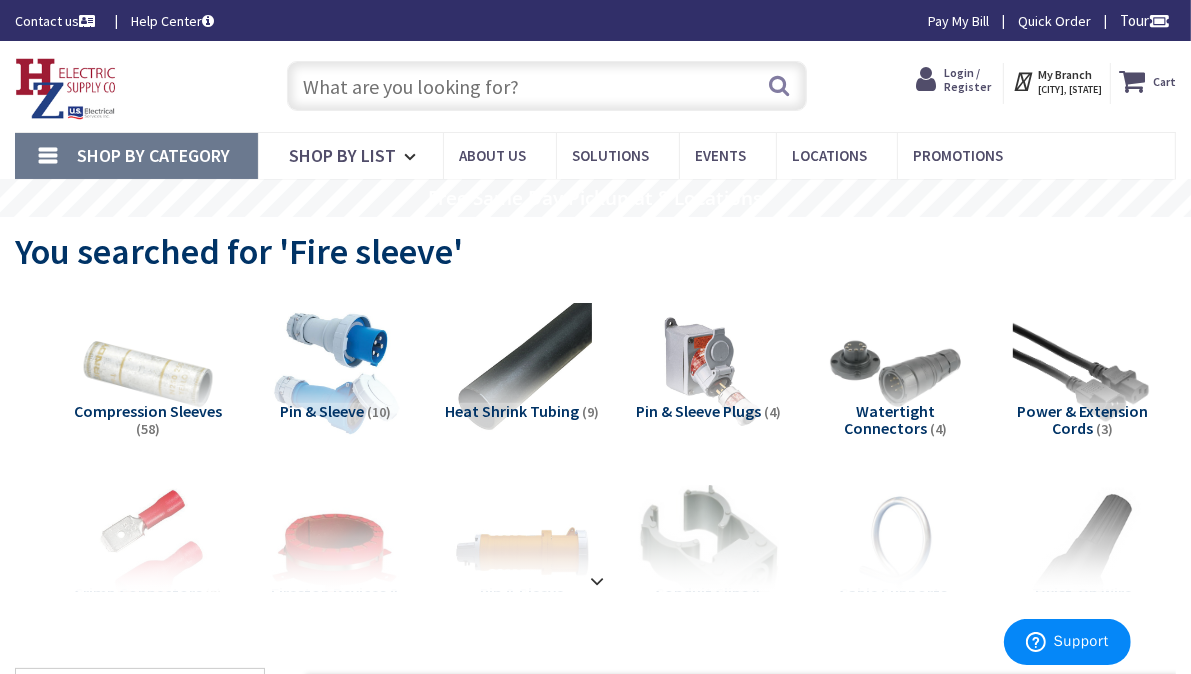 click at bounding box center [547, 86] 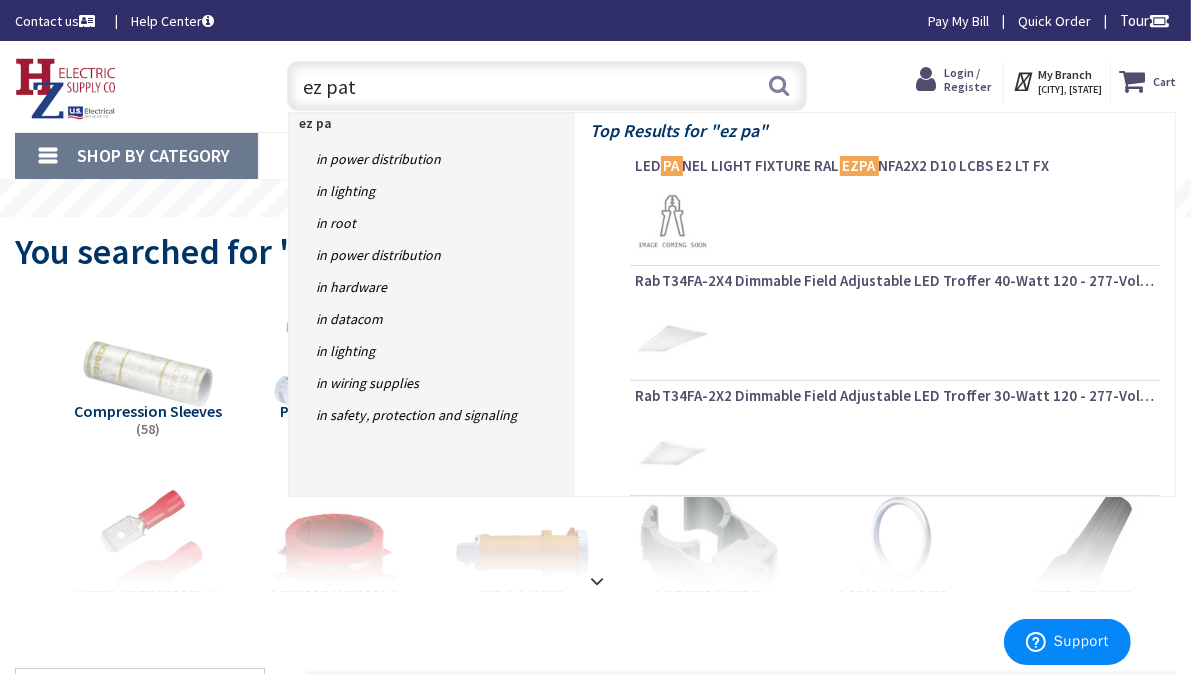 type on "ez path" 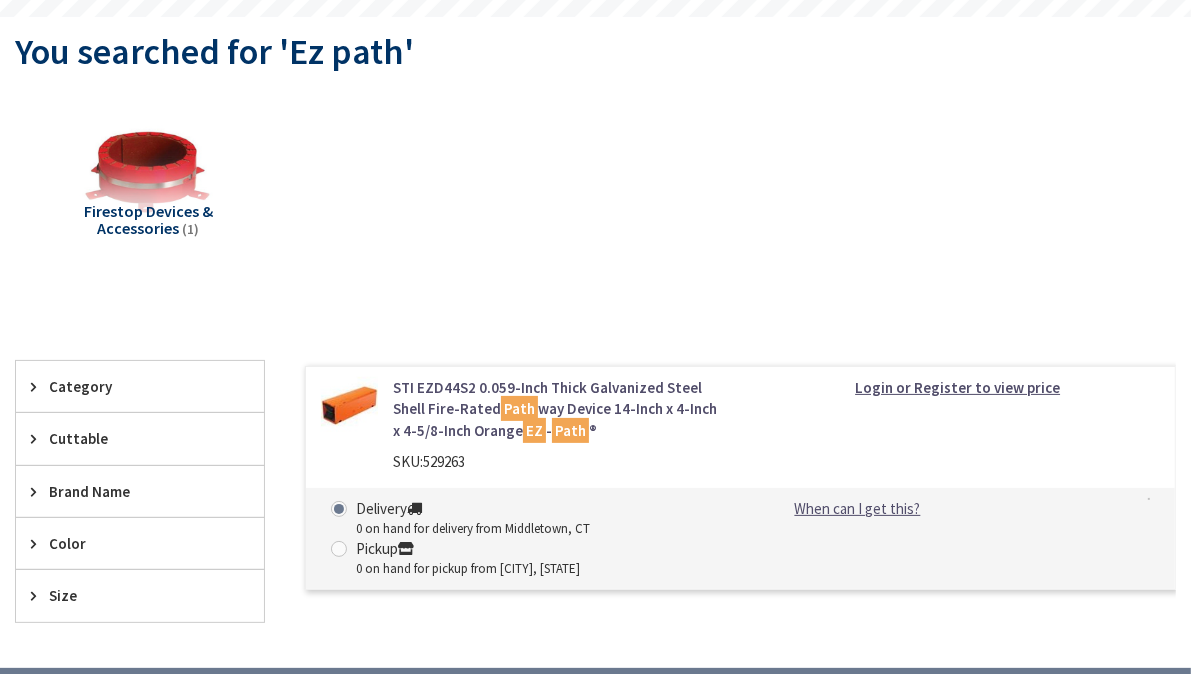 scroll, scrollTop: 0, scrollLeft: 0, axis: both 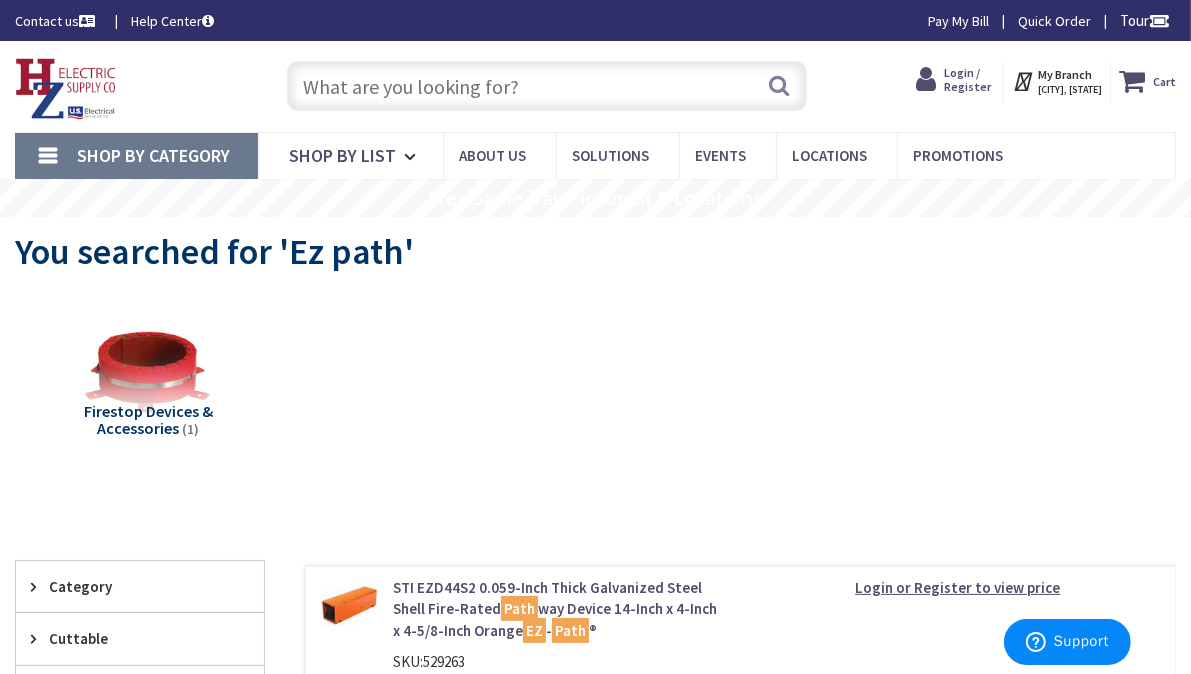 click at bounding box center [547, 86] 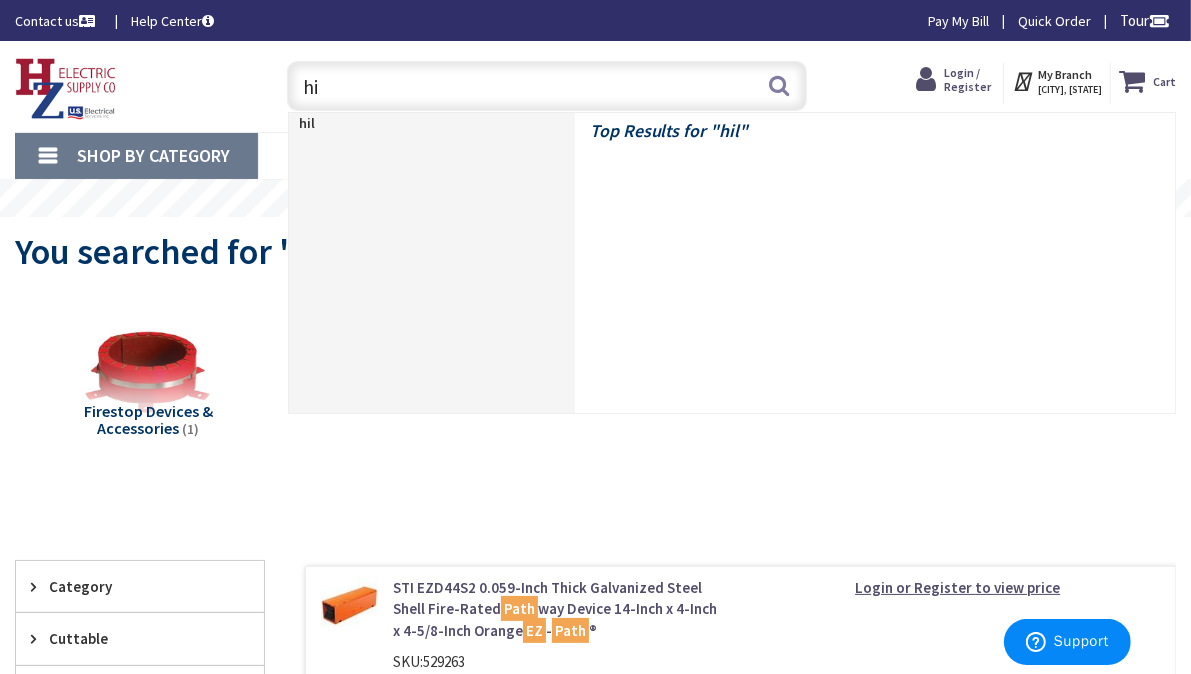 type on "h" 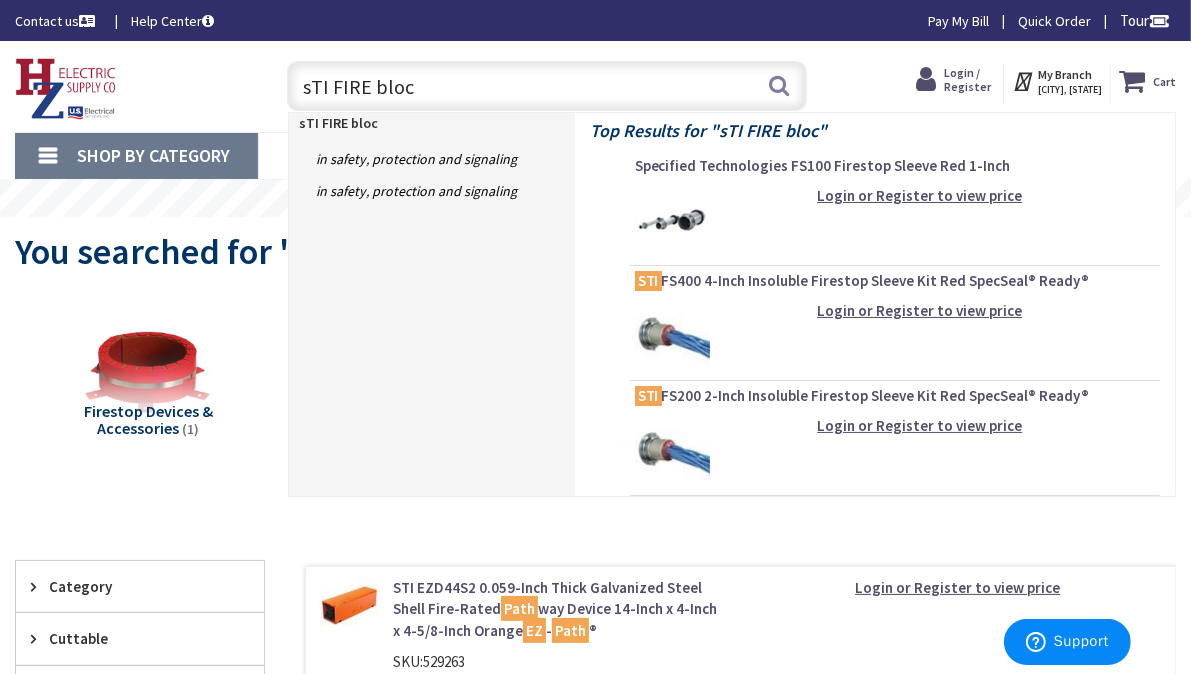 type on "sTI FIRE block" 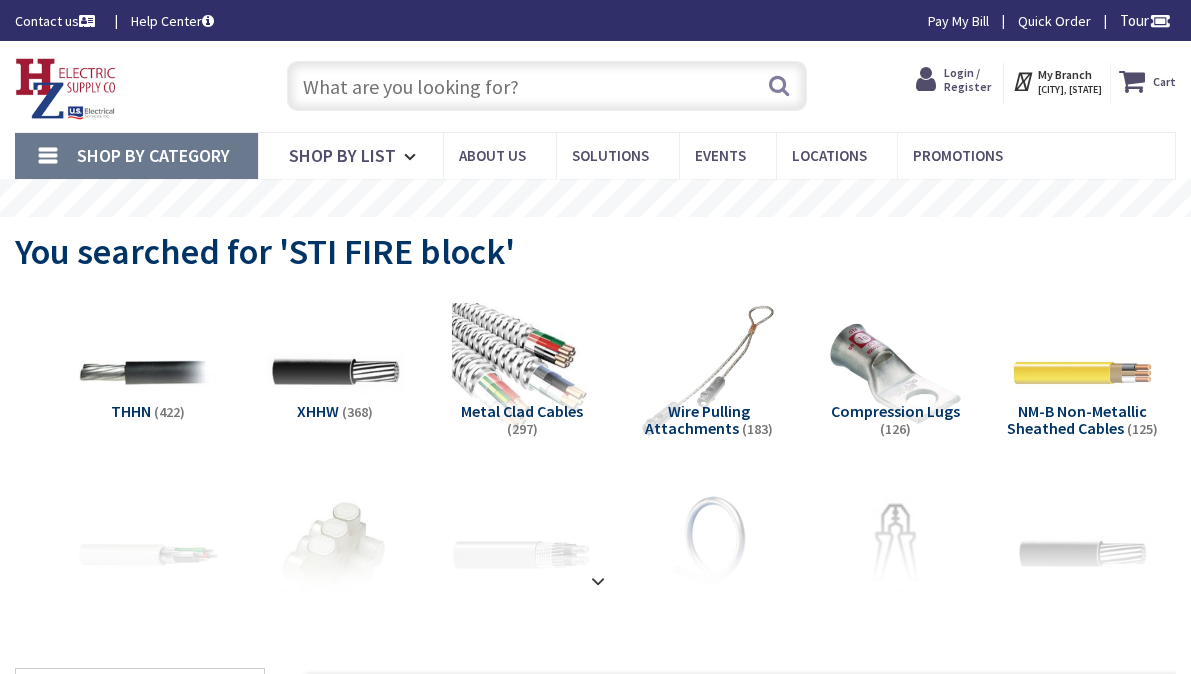 scroll, scrollTop: 0, scrollLeft: 0, axis: both 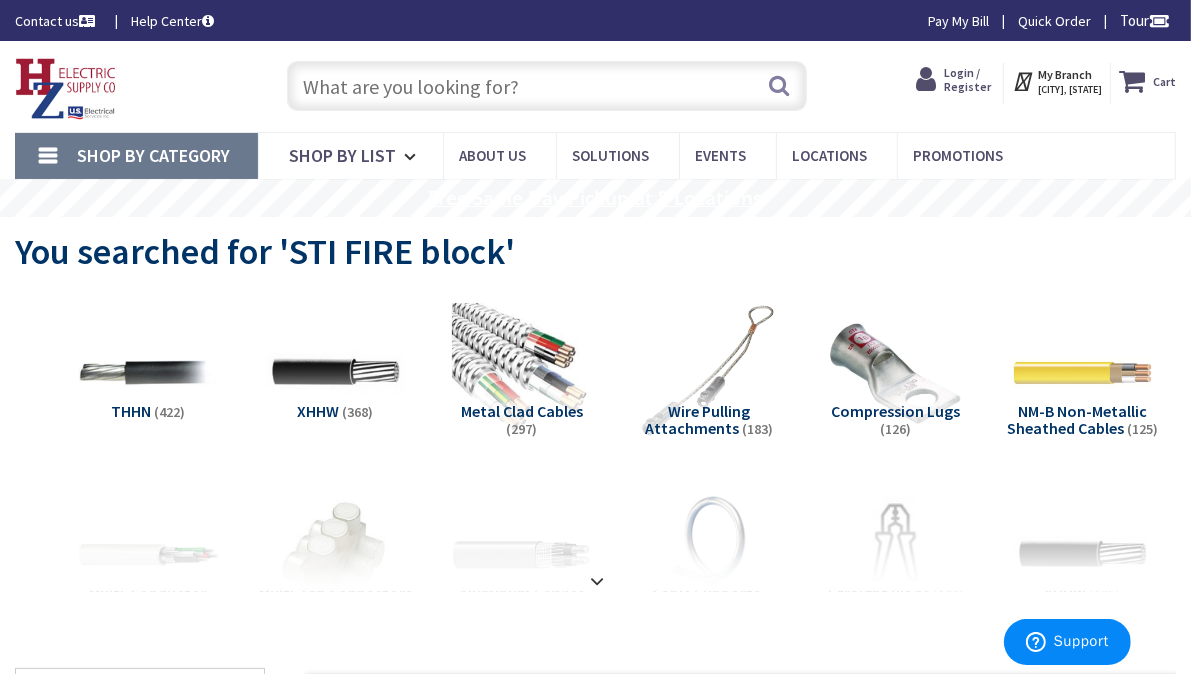 click at bounding box center (547, 86) 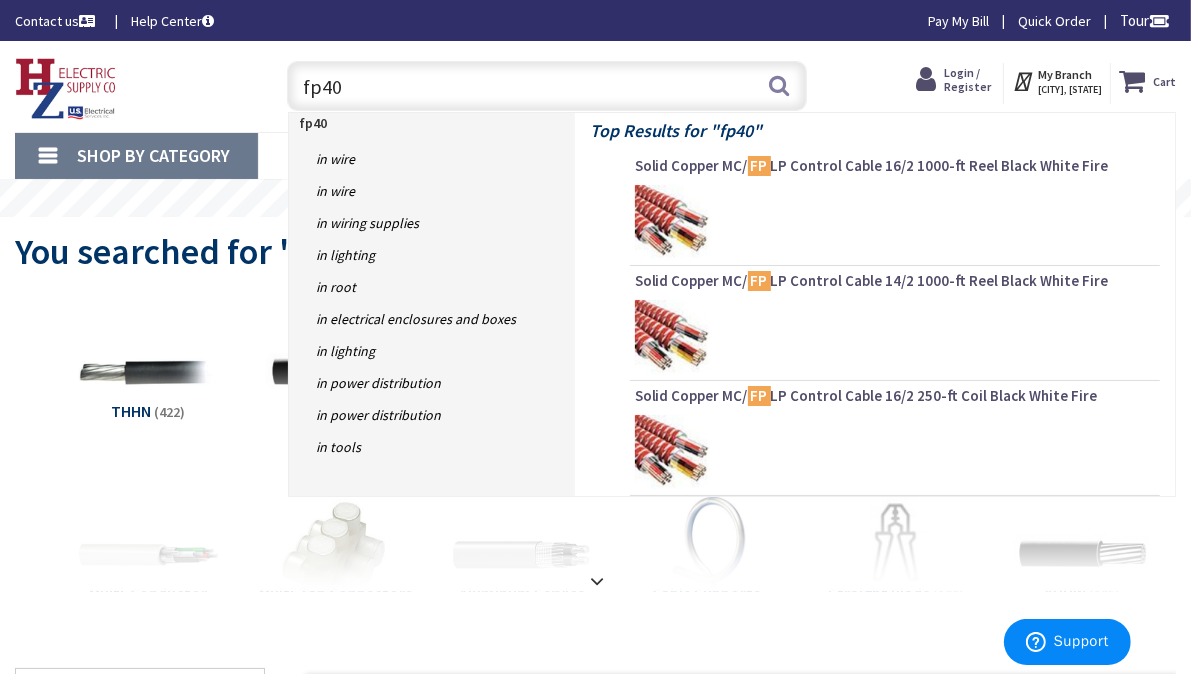type on "fp400" 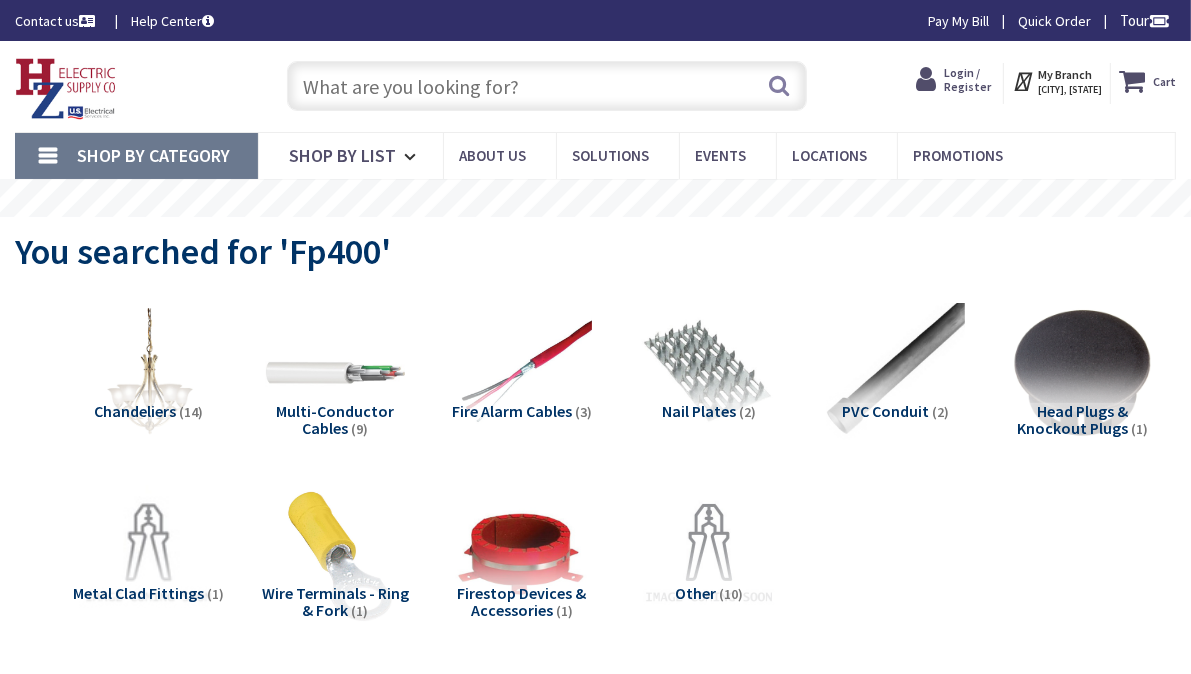 scroll, scrollTop: 5, scrollLeft: 0, axis: vertical 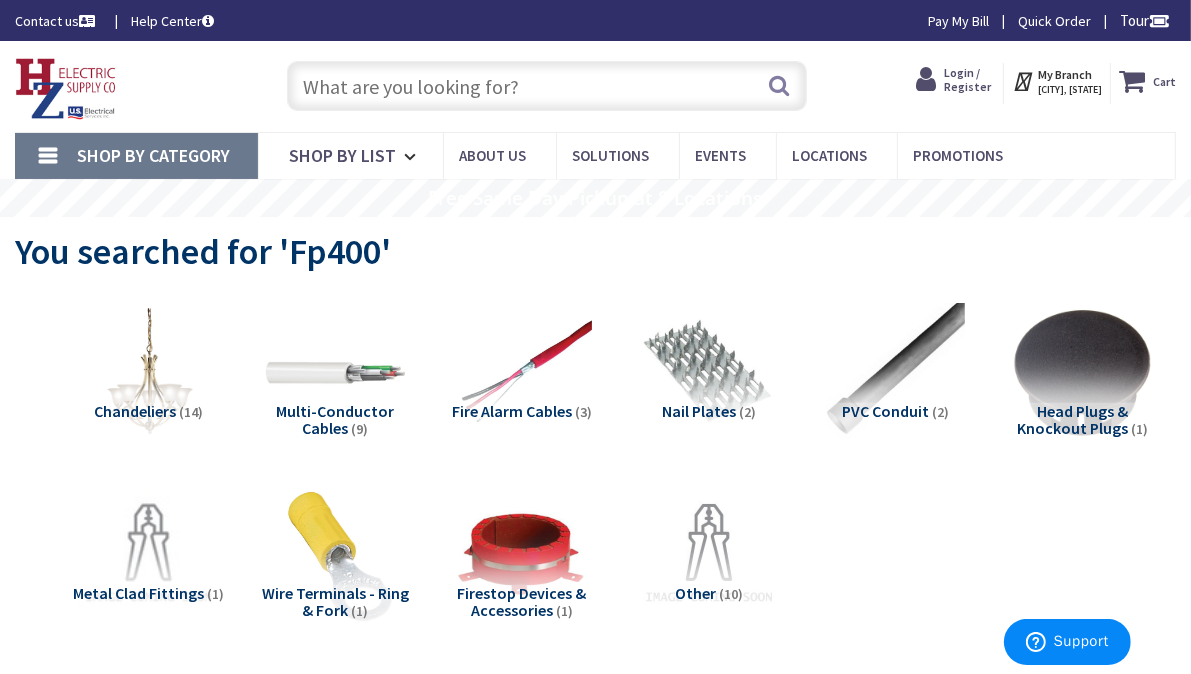 click at bounding box center [547, 86] 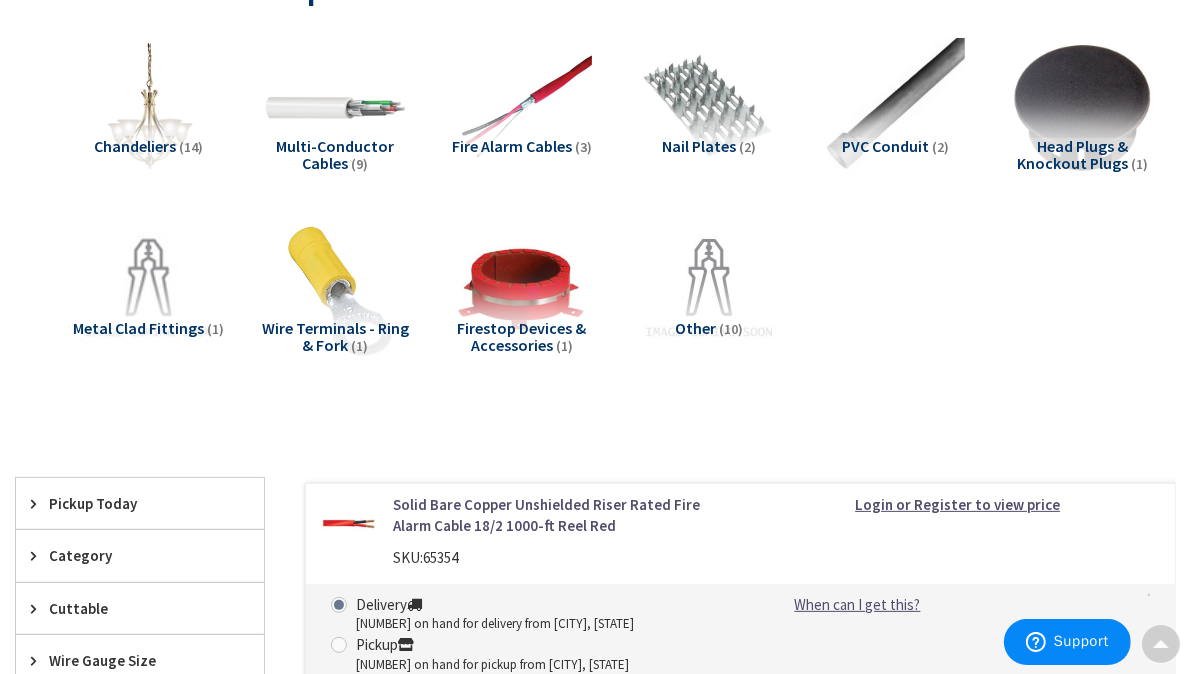 scroll, scrollTop: 0, scrollLeft: 0, axis: both 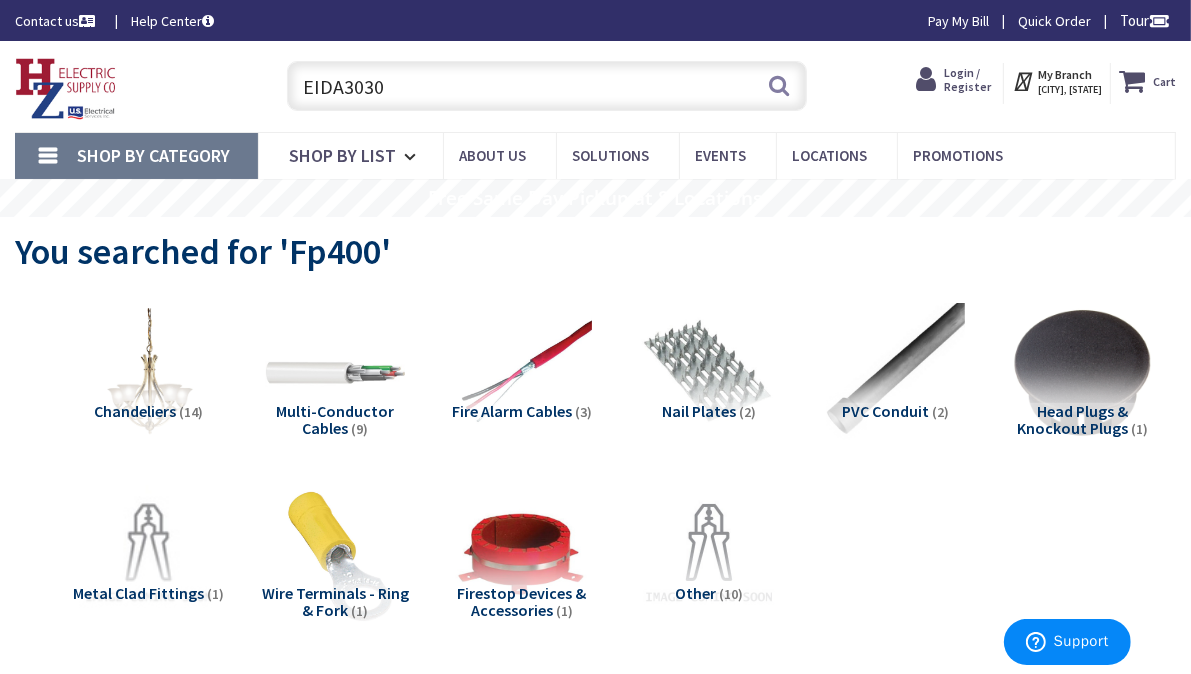click on "EIDA3030" at bounding box center (547, 86) 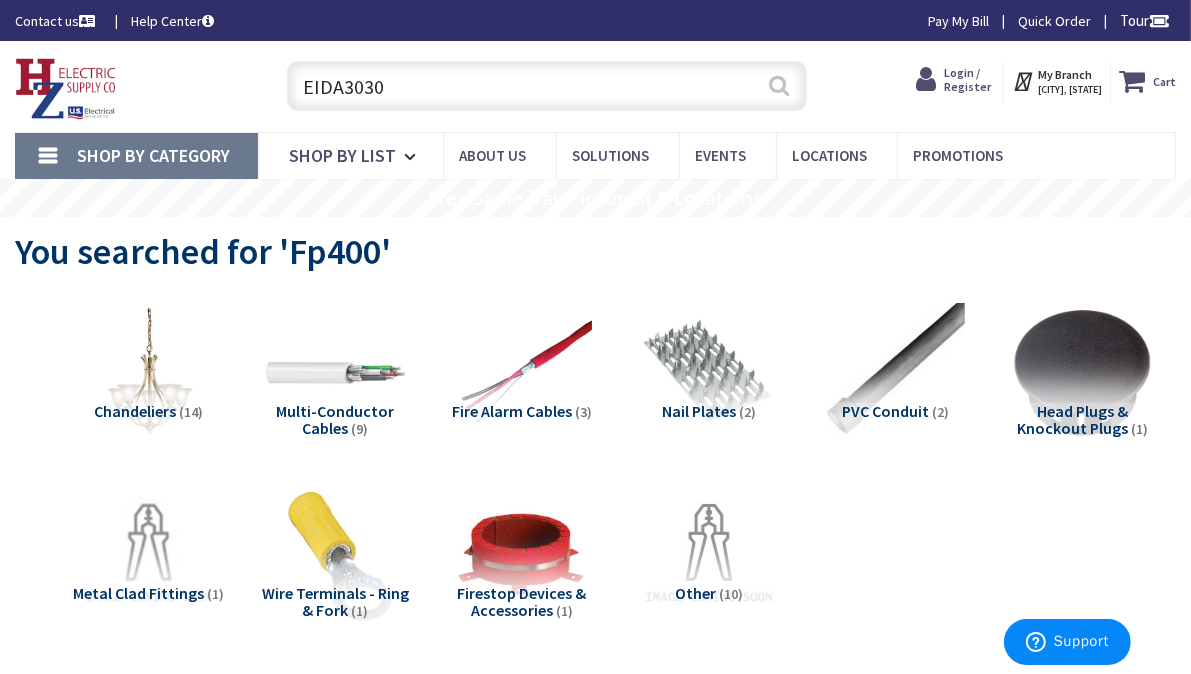 type on "EIDA3030" 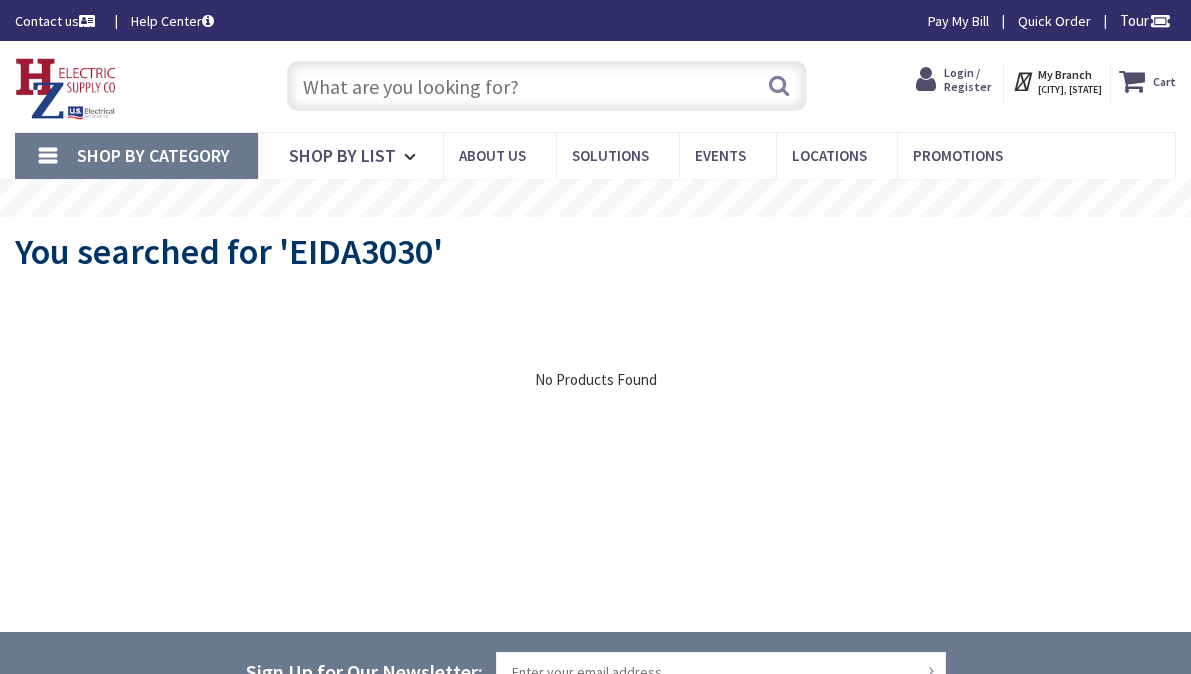 scroll, scrollTop: 0, scrollLeft: 0, axis: both 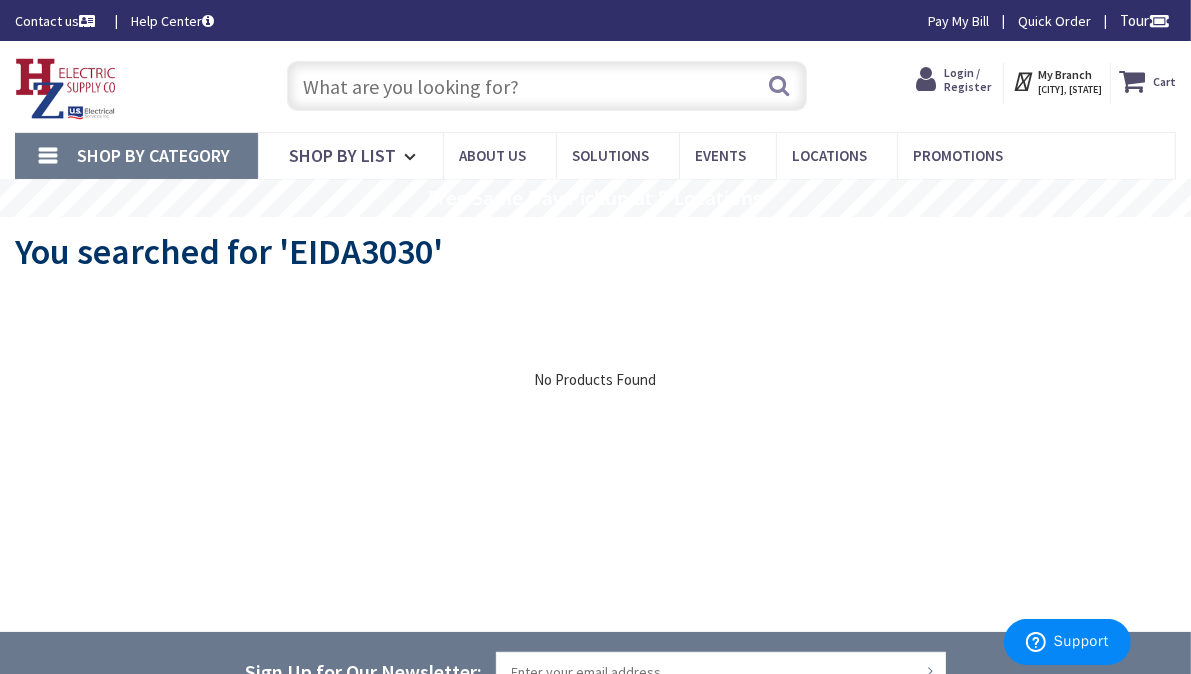 click at bounding box center [547, 86] 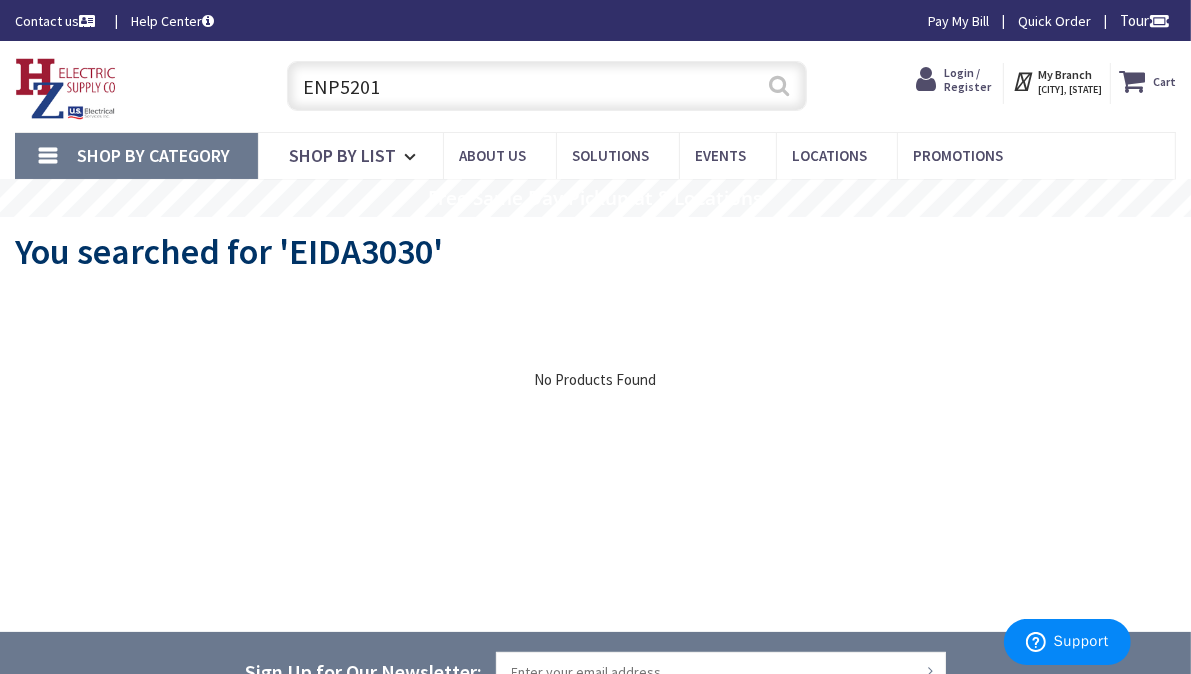 type on "ENP5201" 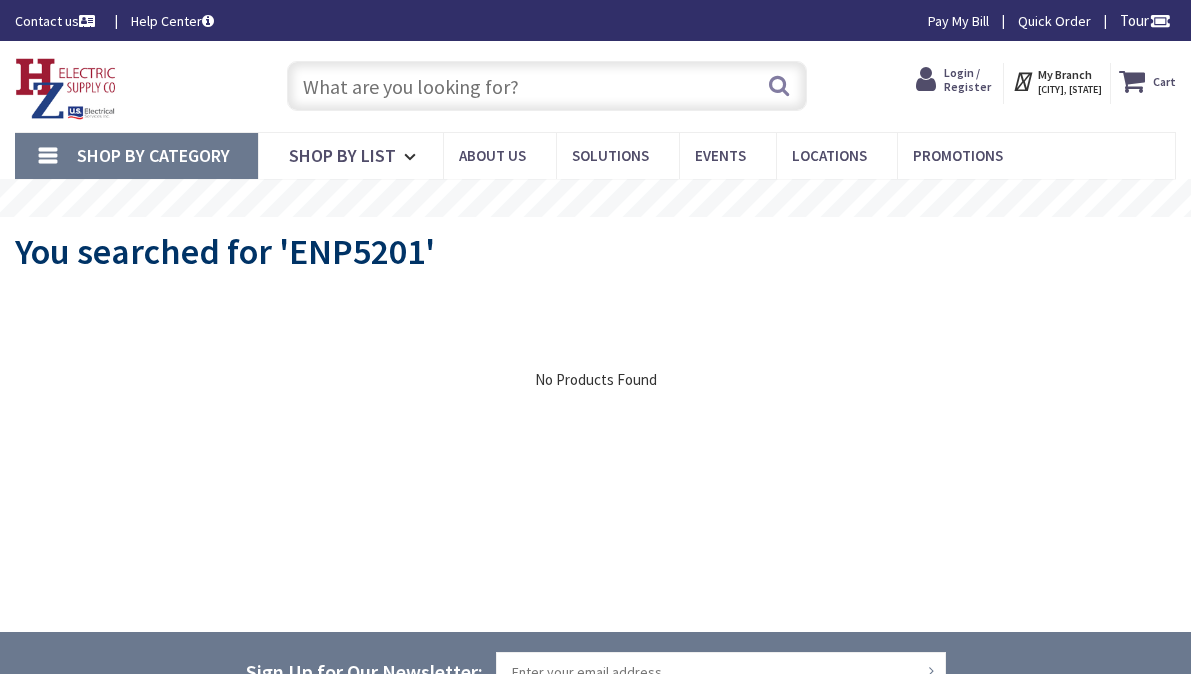 scroll, scrollTop: 0, scrollLeft: 0, axis: both 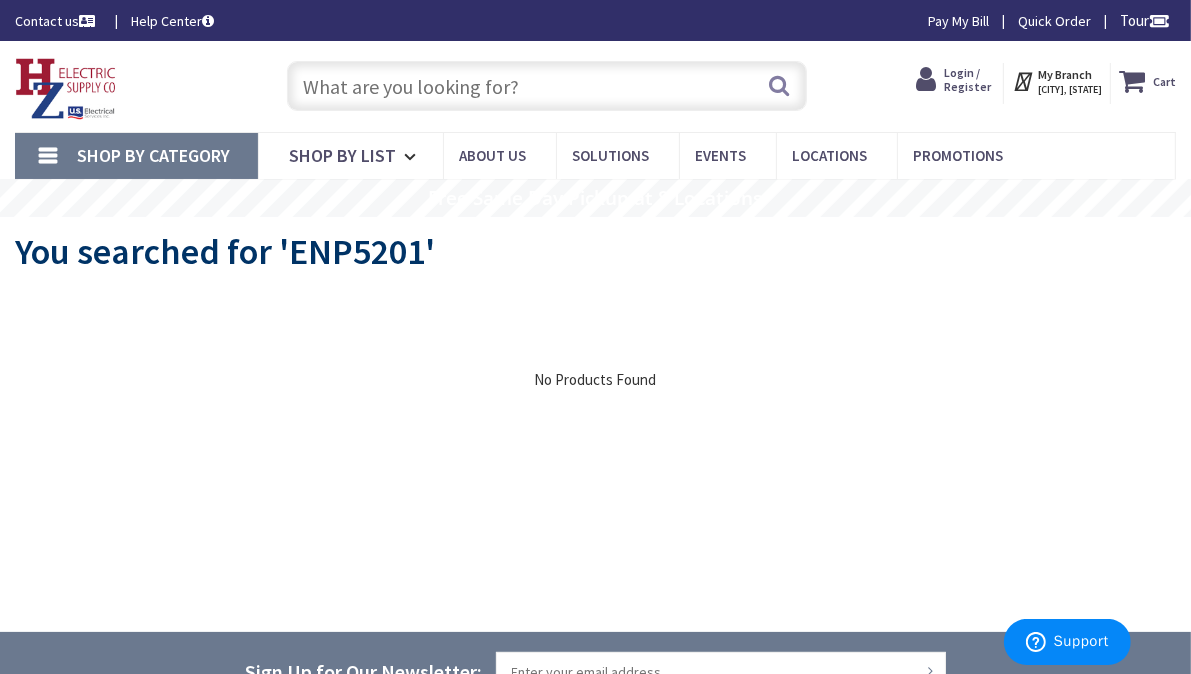 drag, startPoint x: 954, startPoint y: 654, endPoint x: 915, endPoint y: 568, distance: 94.42987 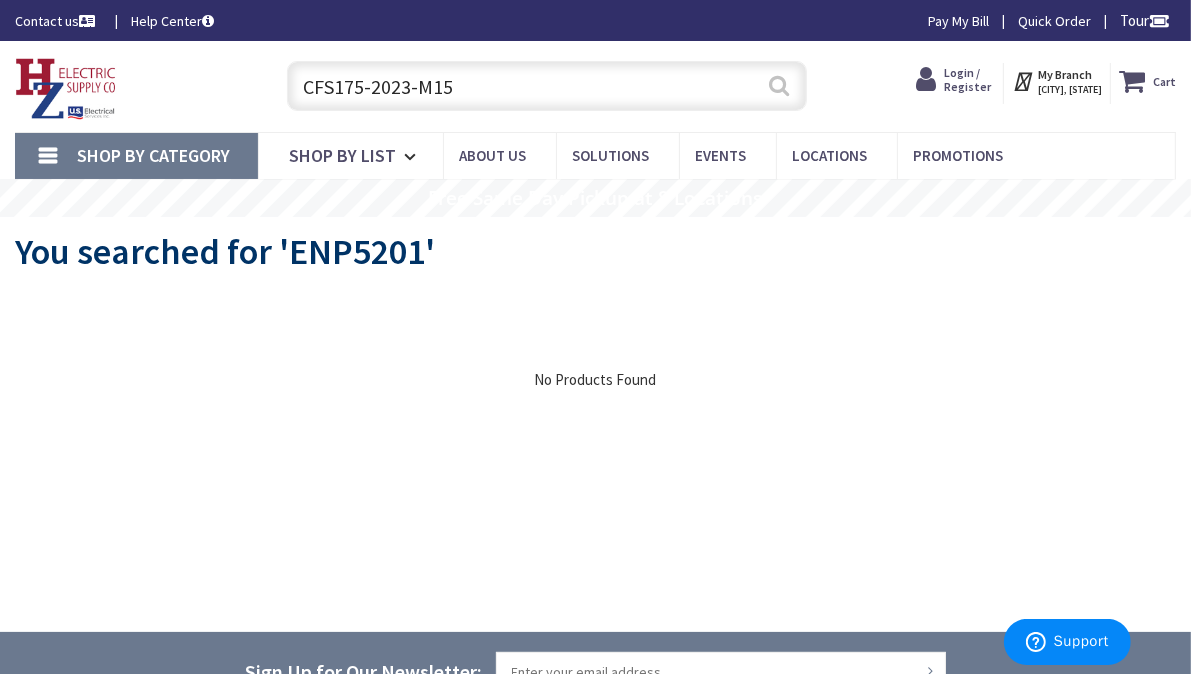 type on "CFS175-2023-M15" 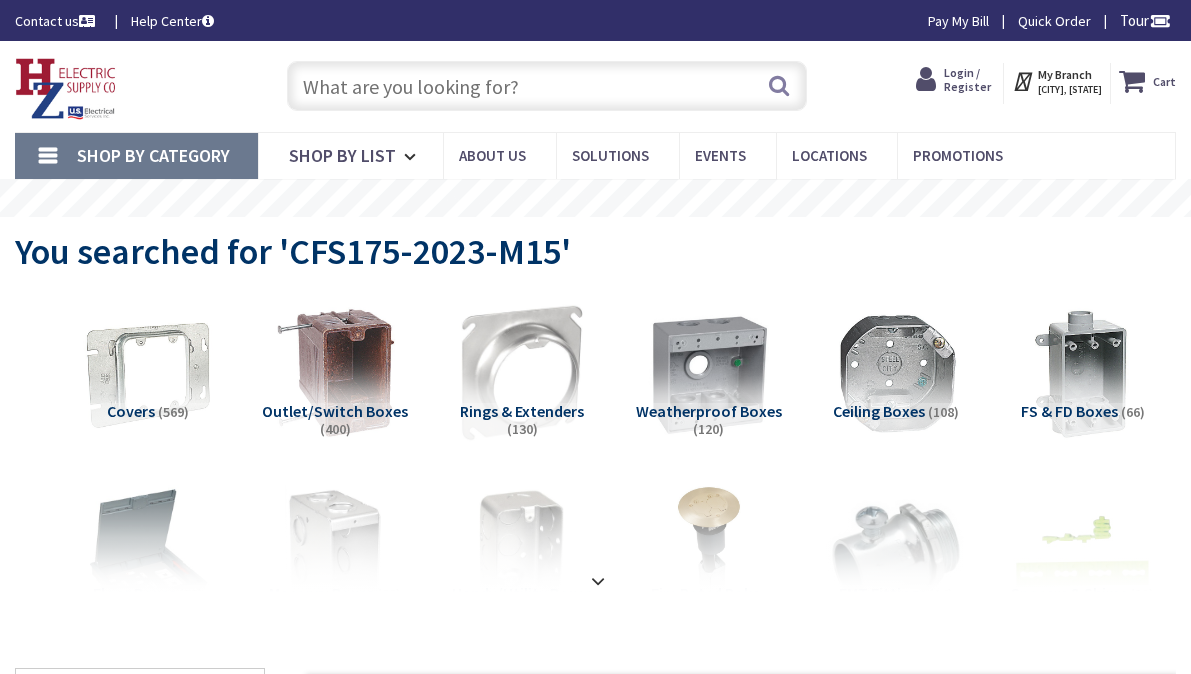 scroll, scrollTop: 0, scrollLeft: 0, axis: both 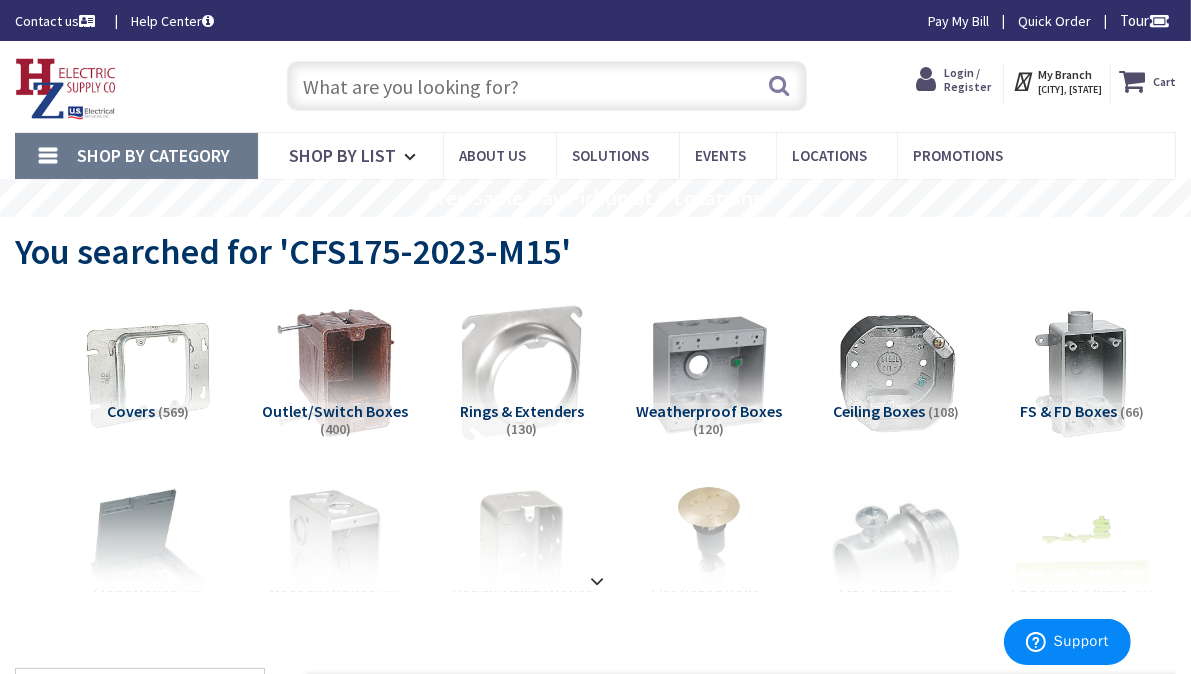 click at bounding box center (547, 86) 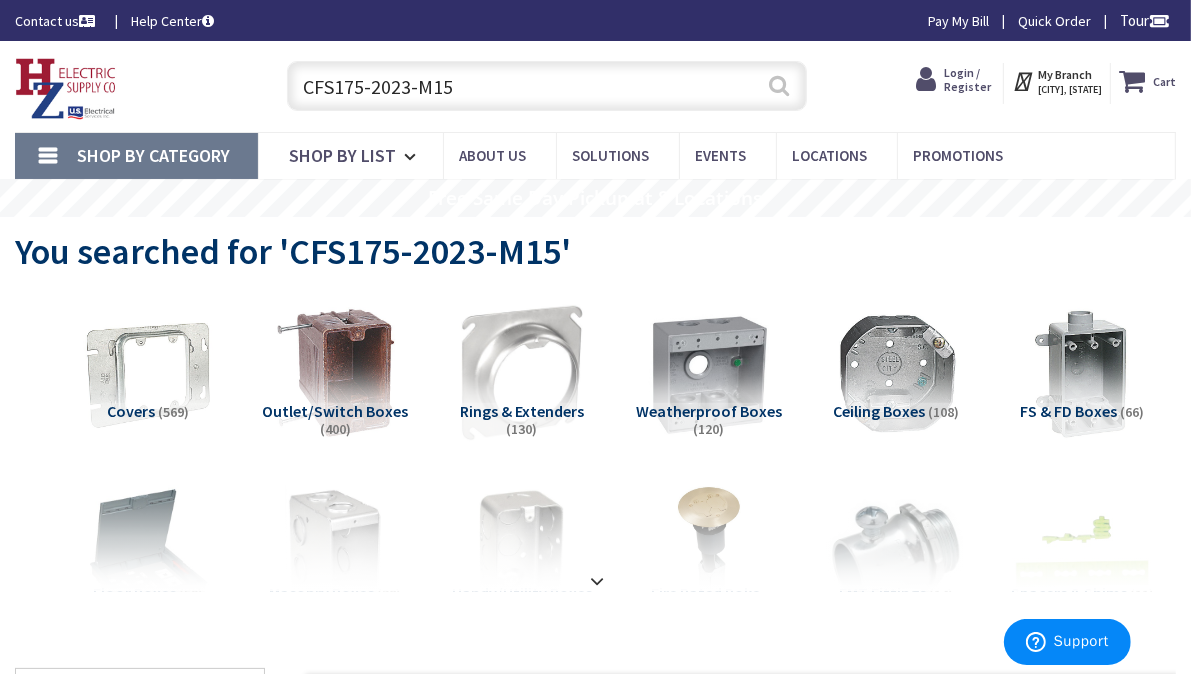 type on "CFS175-2023-M15" 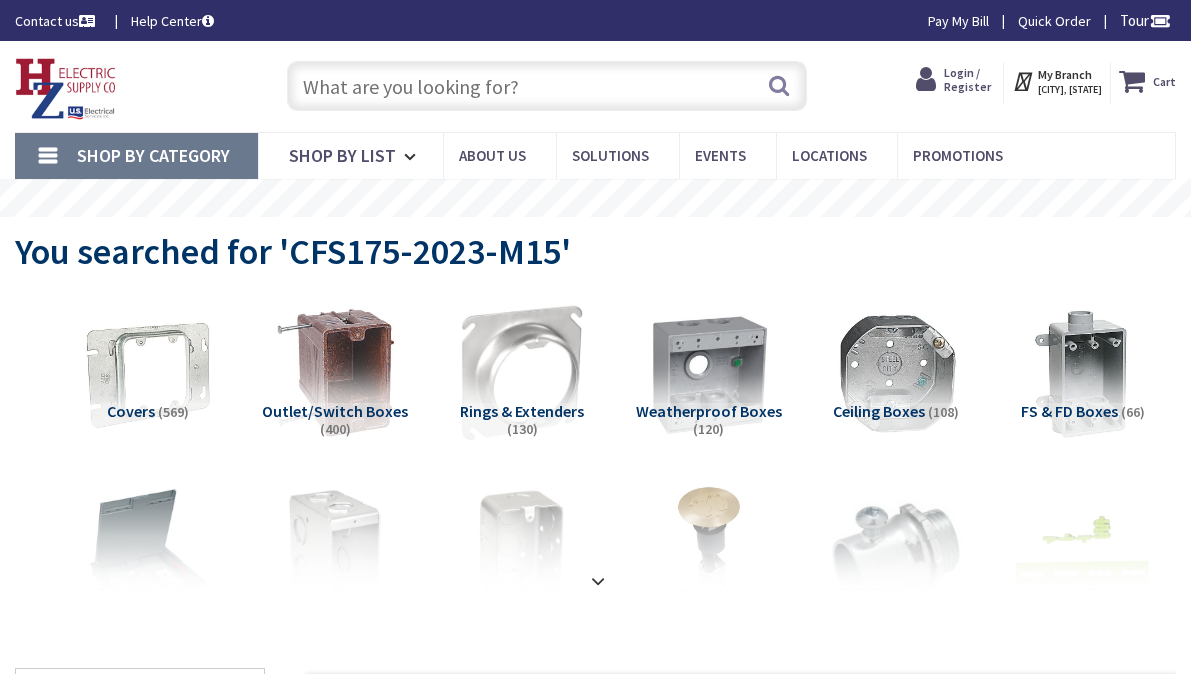 scroll, scrollTop: 0, scrollLeft: 0, axis: both 